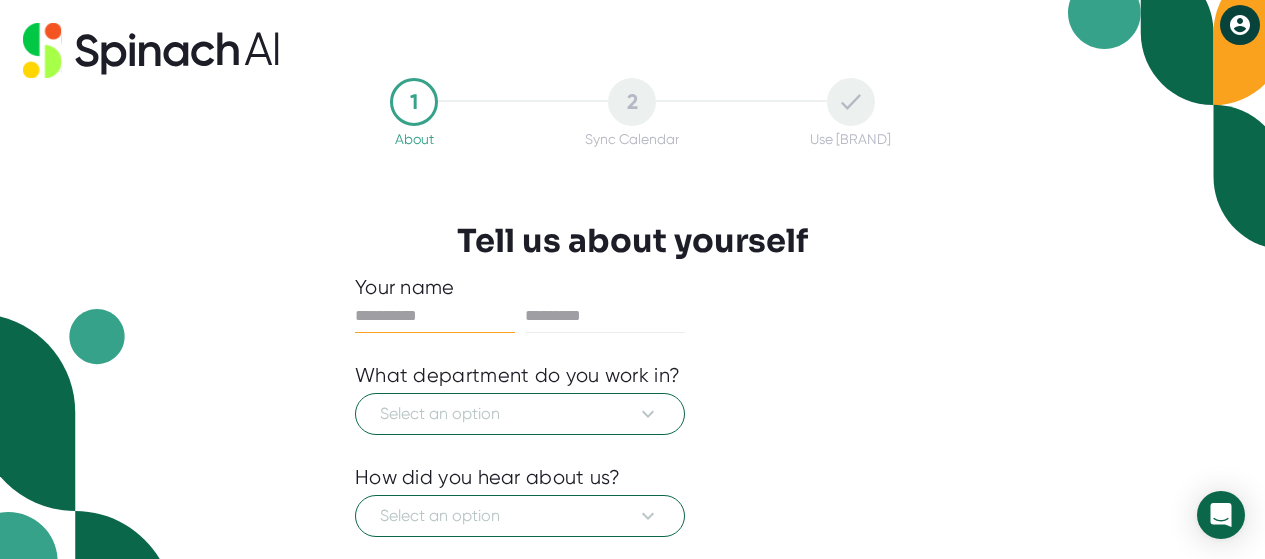 scroll, scrollTop: 0, scrollLeft: 0, axis: both 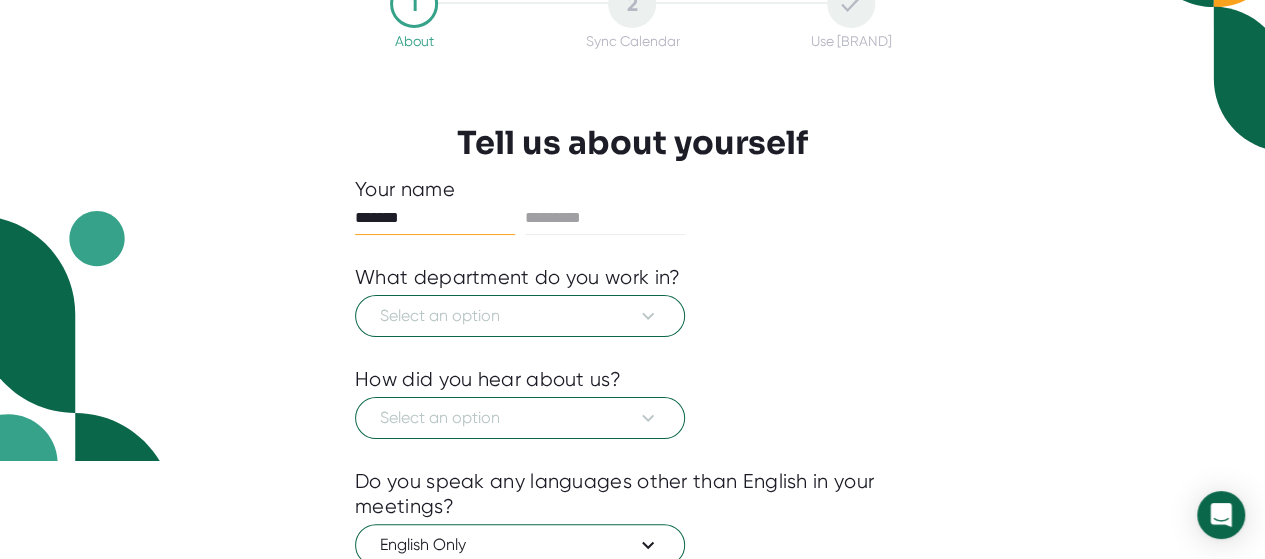 type on "*******" 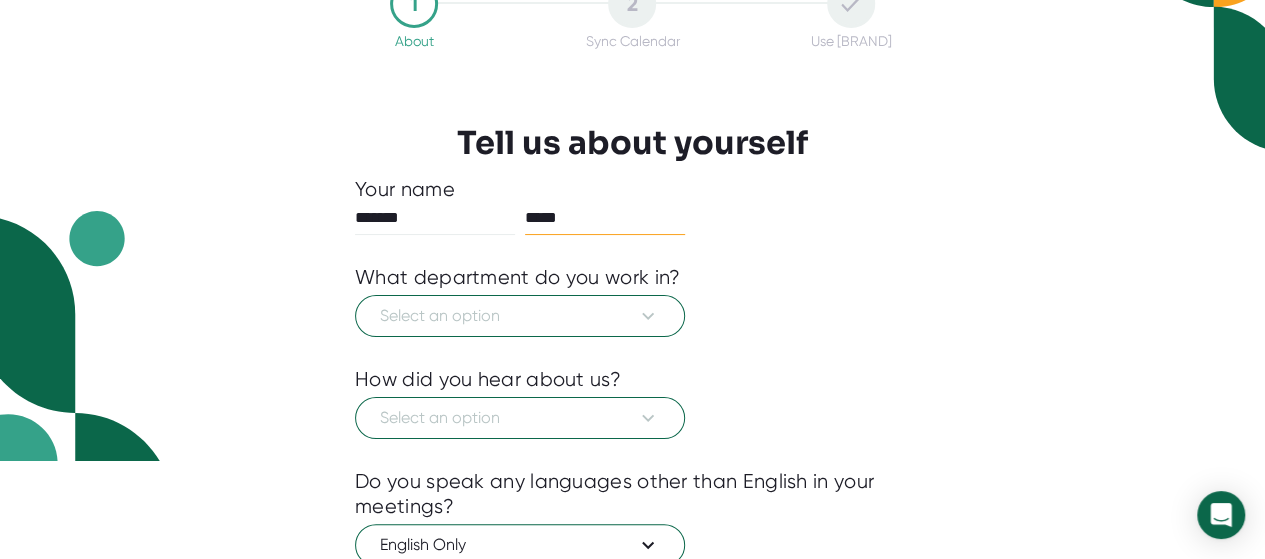 type on "*****" 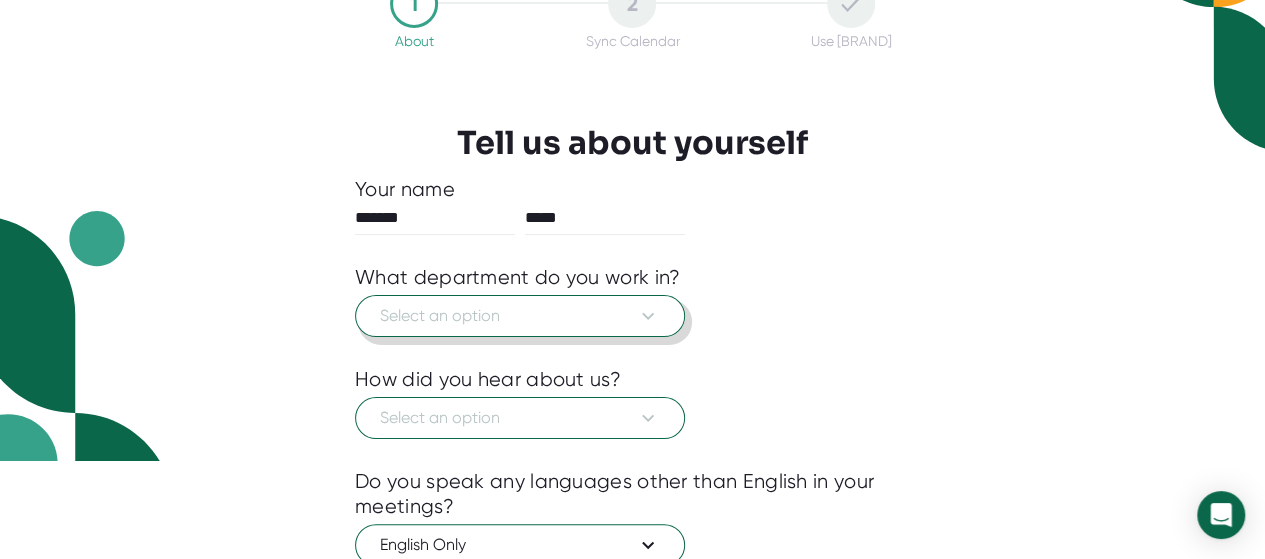 type 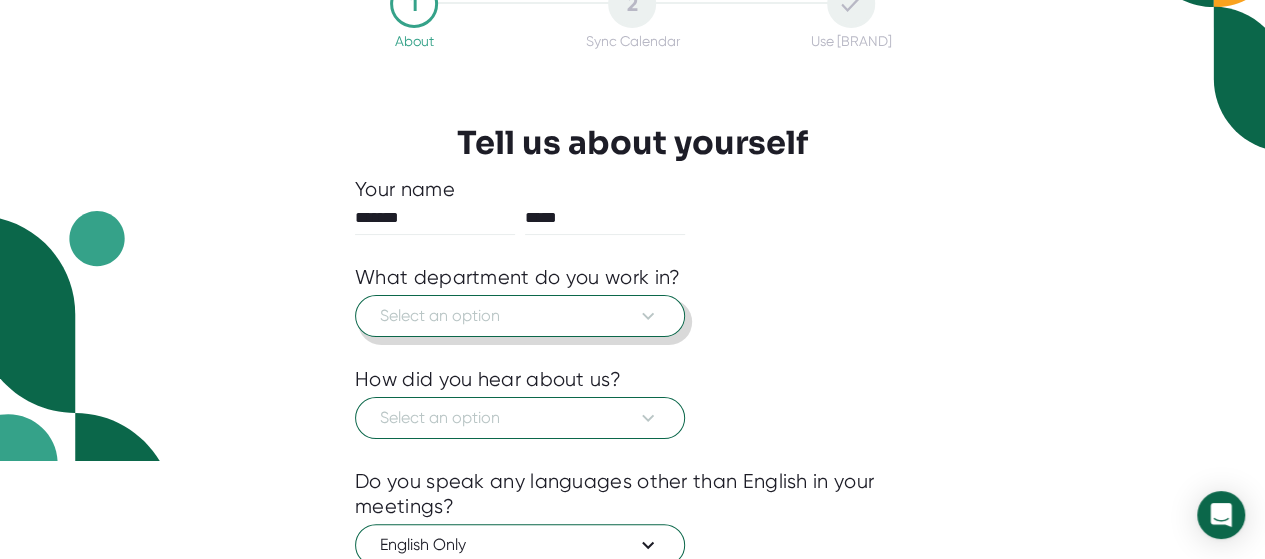 click at bounding box center (648, 316) 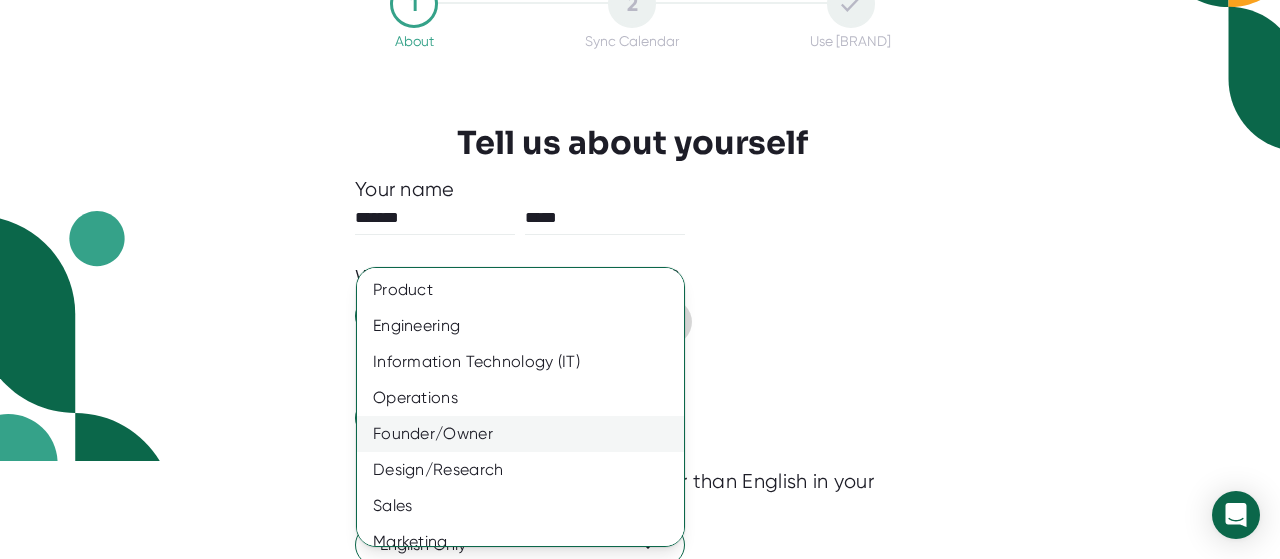 click on "Founder/Owner" at bounding box center [528, 290] 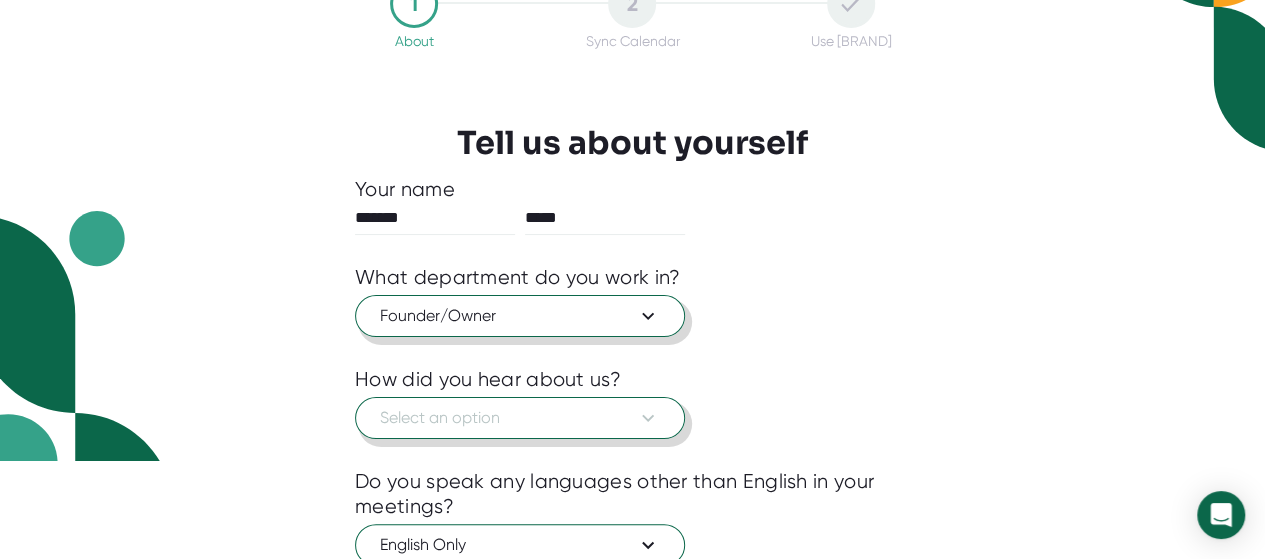 click on "Select an option" at bounding box center (520, 418) 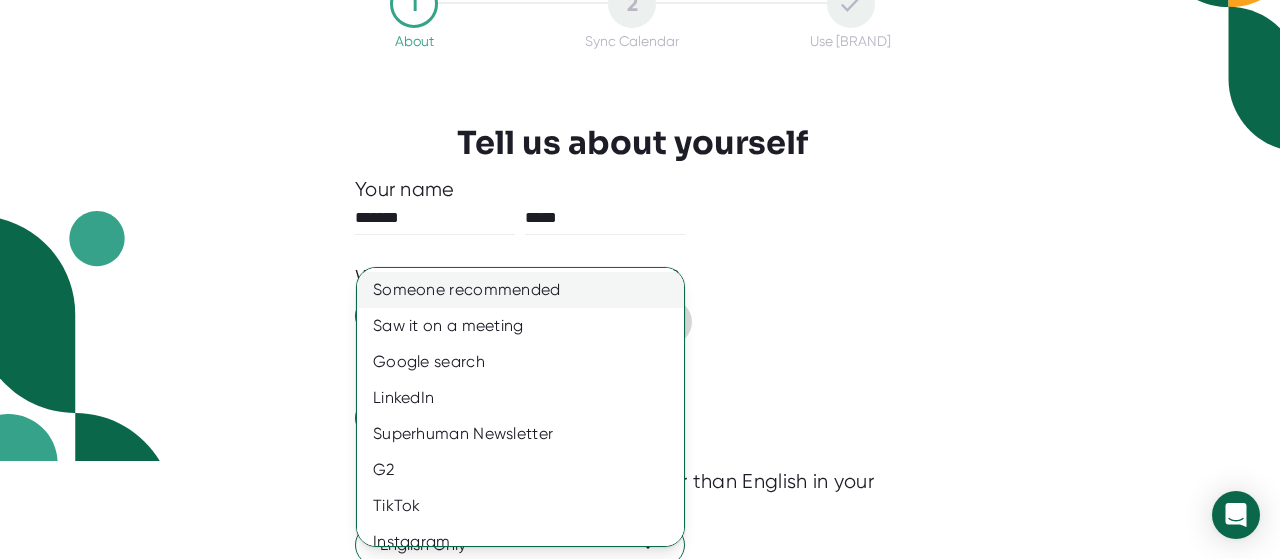 click on "Someone recommended" at bounding box center [528, 290] 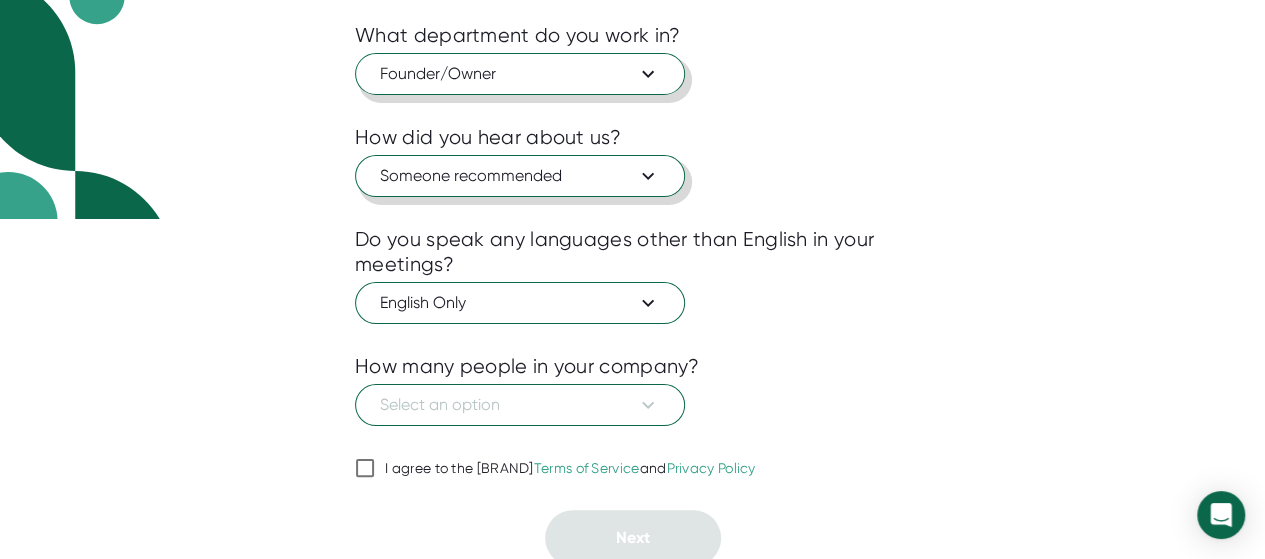 scroll, scrollTop: 343, scrollLeft: 0, axis: vertical 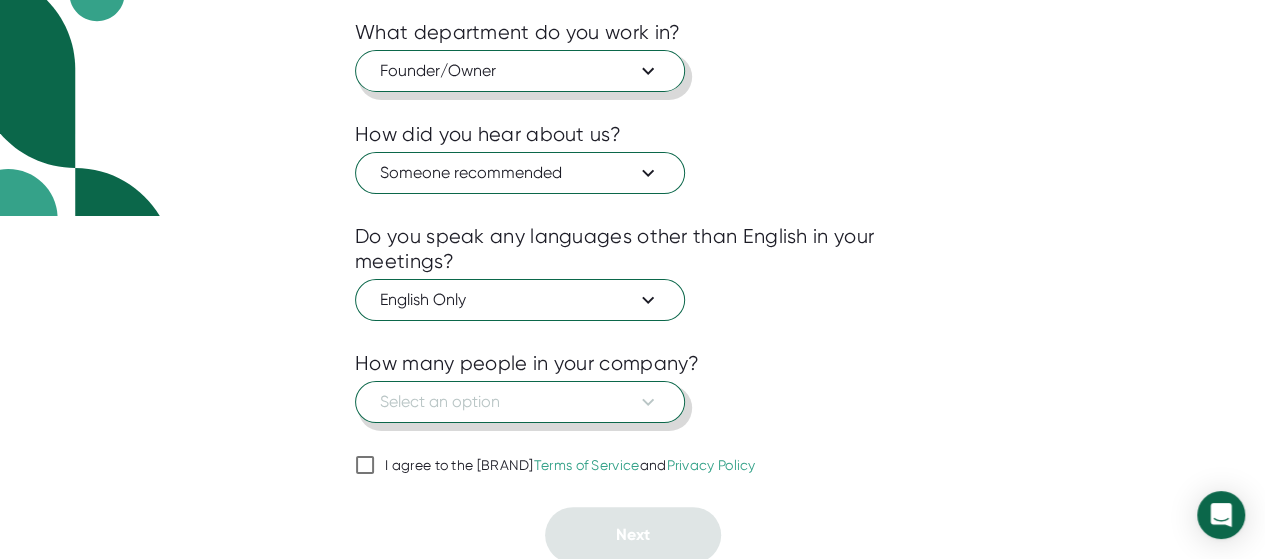 click at bounding box center [648, 402] 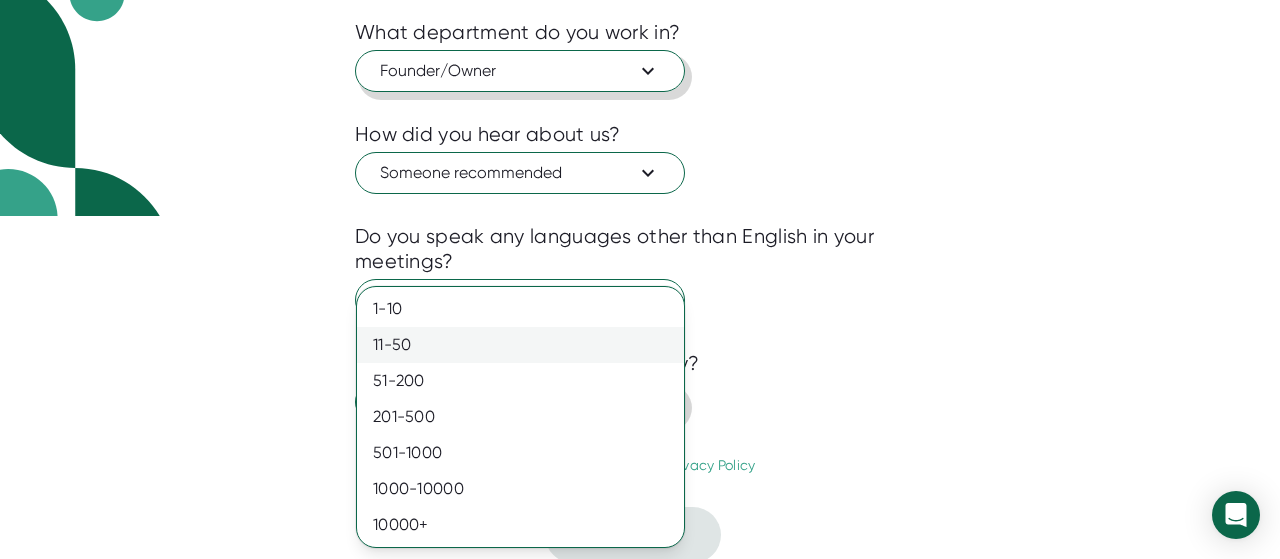 click on "11-50" at bounding box center [520, 309] 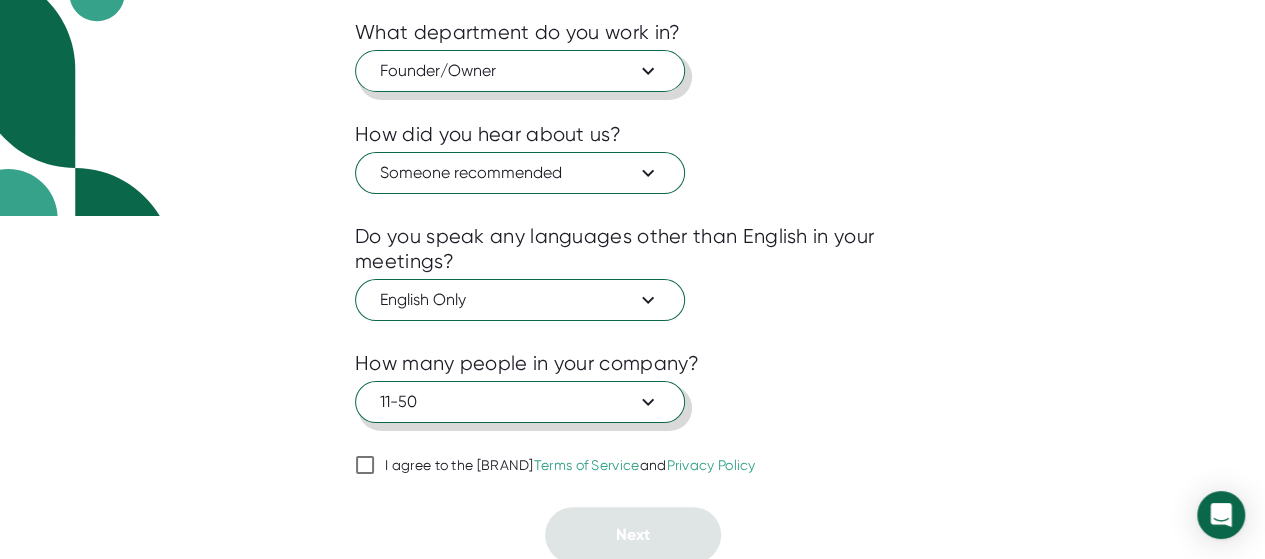 click on "I agree to the [BRAND]  Terms of Service  and  Privacy Policy" at bounding box center [365, 465] 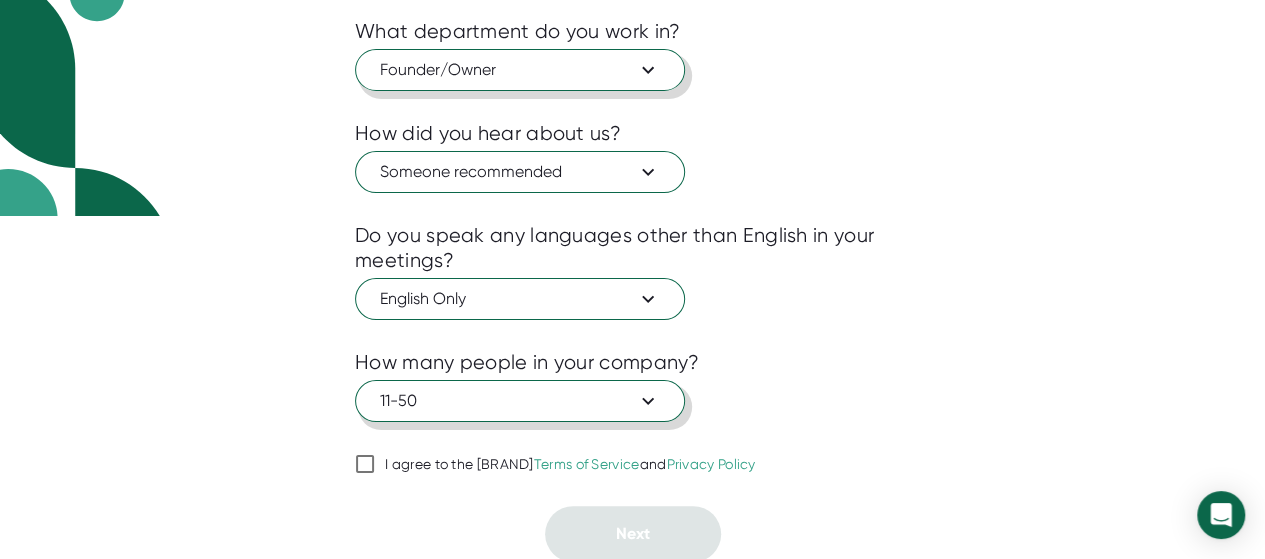 checkbox on "true" 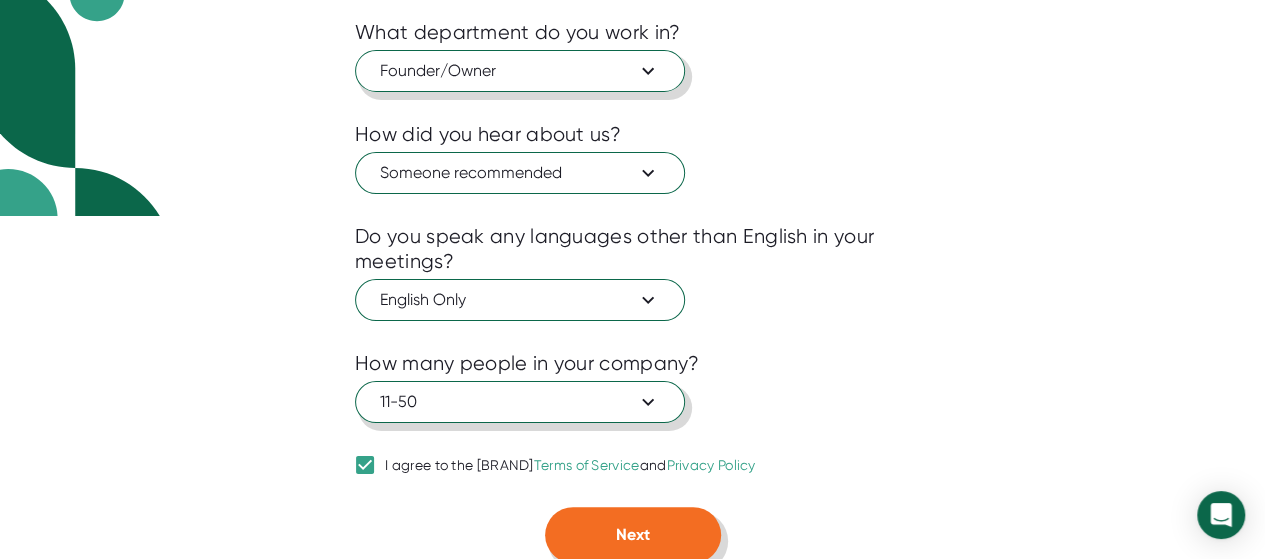 click on "Next" at bounding box center (633, 535) 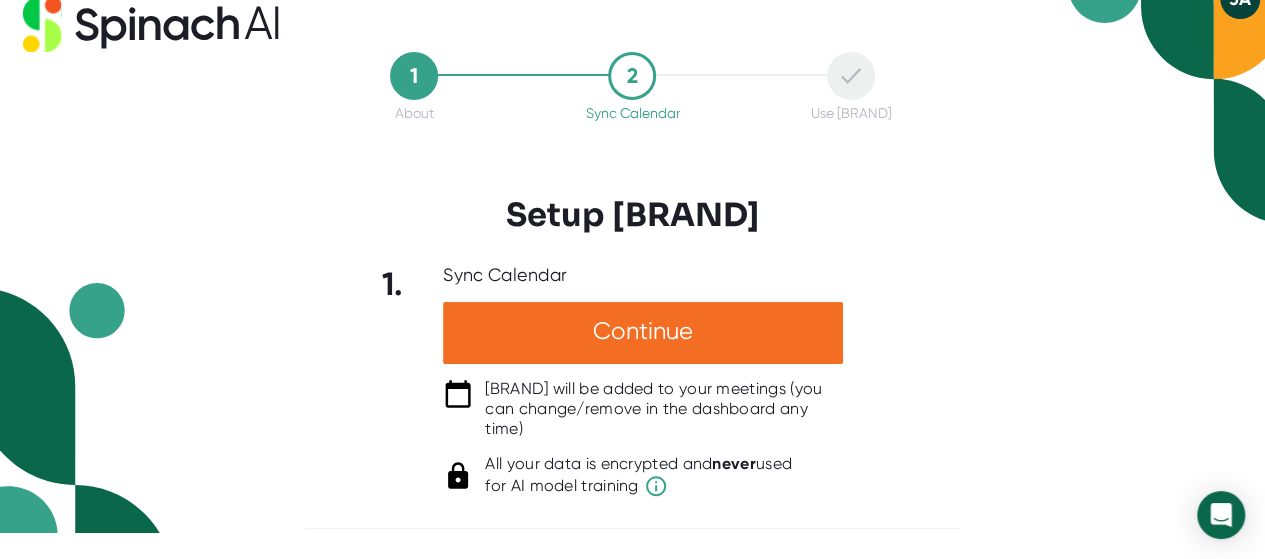scroll, scrollTop: 24, scrollLeft: 0, axis: vertical 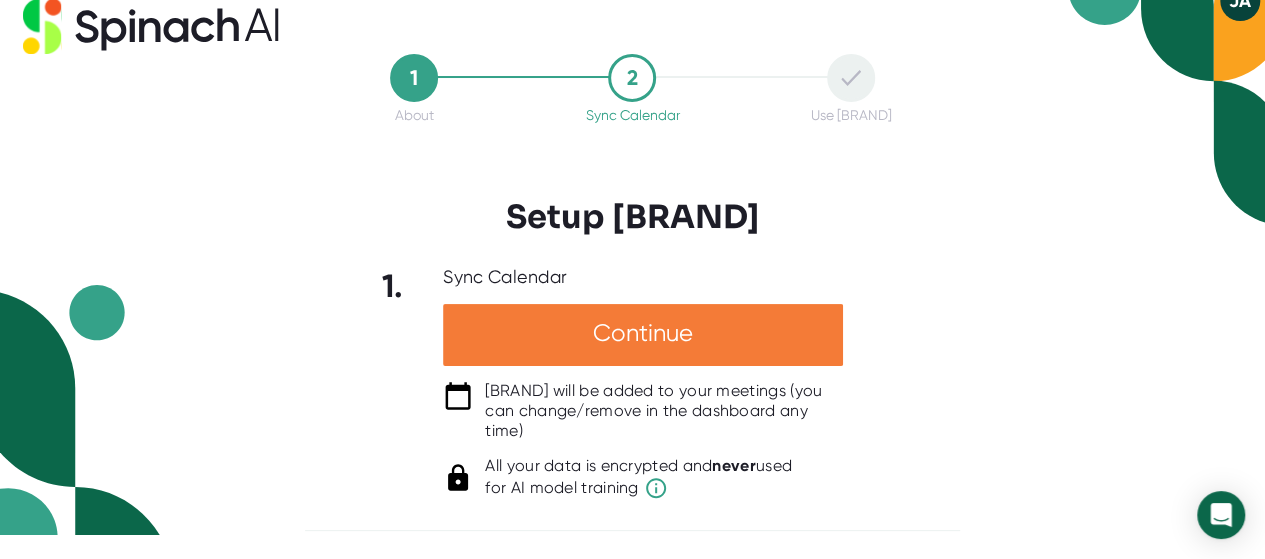 click on "Continue" at bounding box center (643, 335) 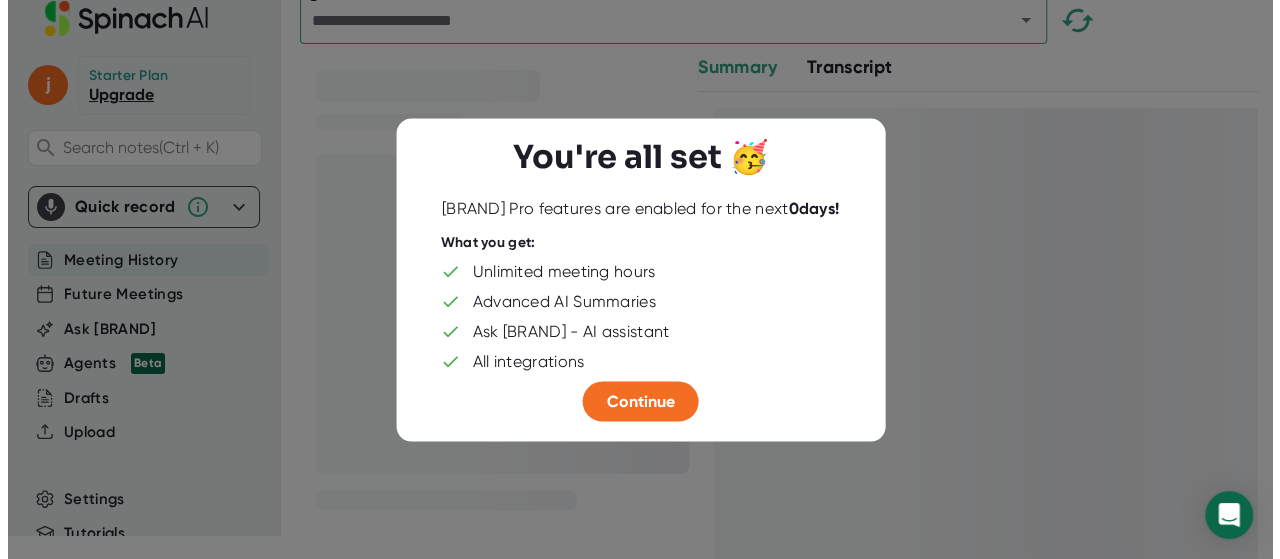 scroll, scrollTop: 0, scrollLeft: 0, axis: both 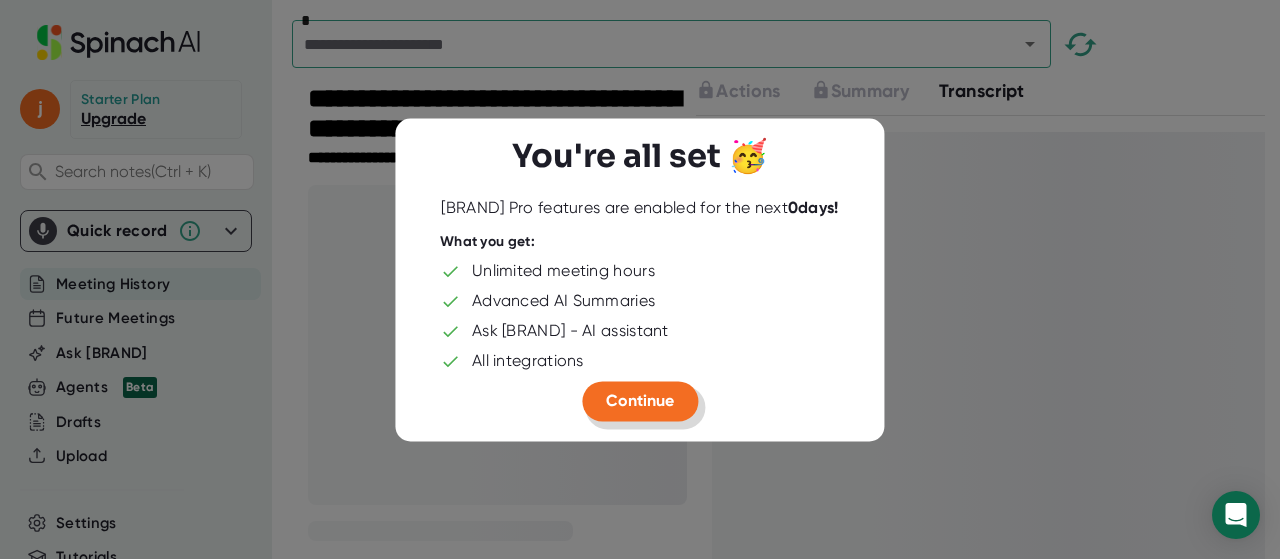 click on "Continue" at bounding box center [640, 400] 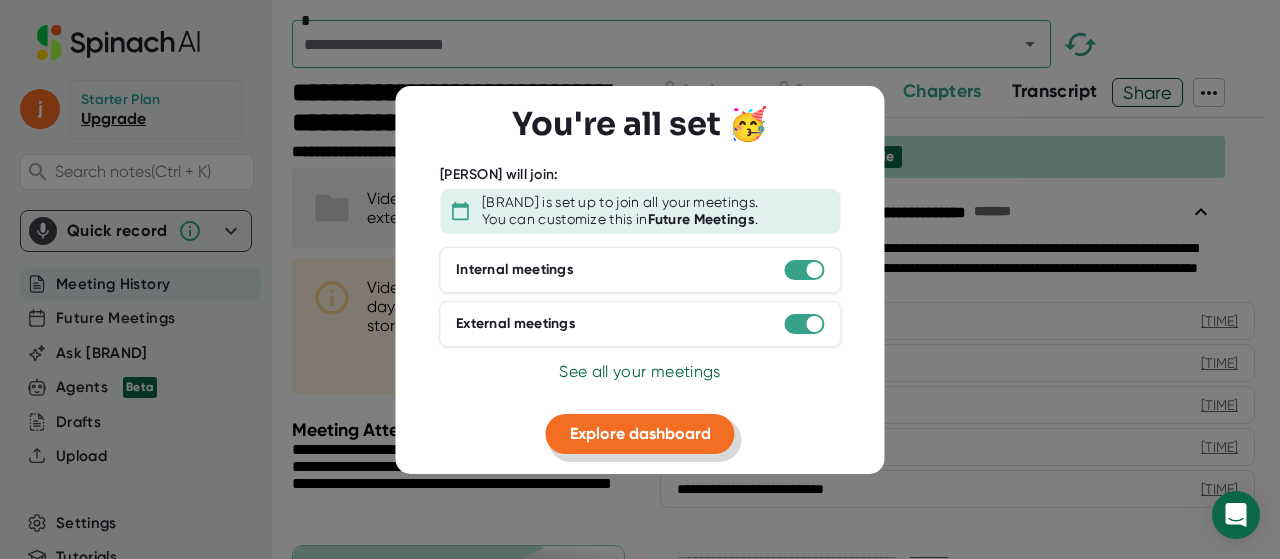 click on "Explore dashboard" at bounding box center (640, 433) 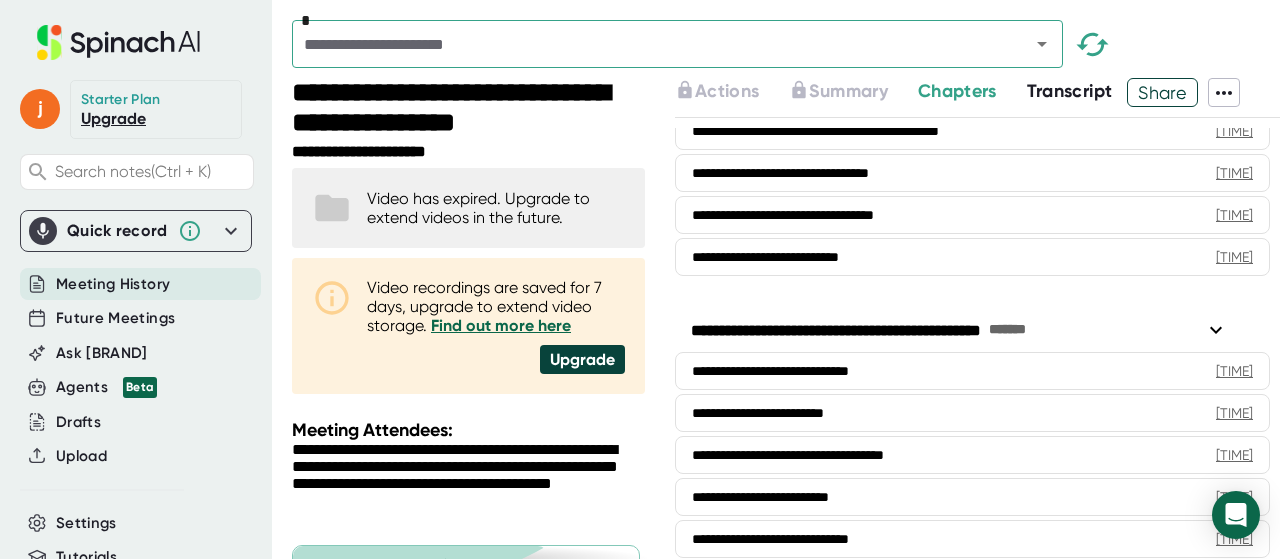 scroll, scrollTop: 1004, scrollLeft: 0, axis: vertical 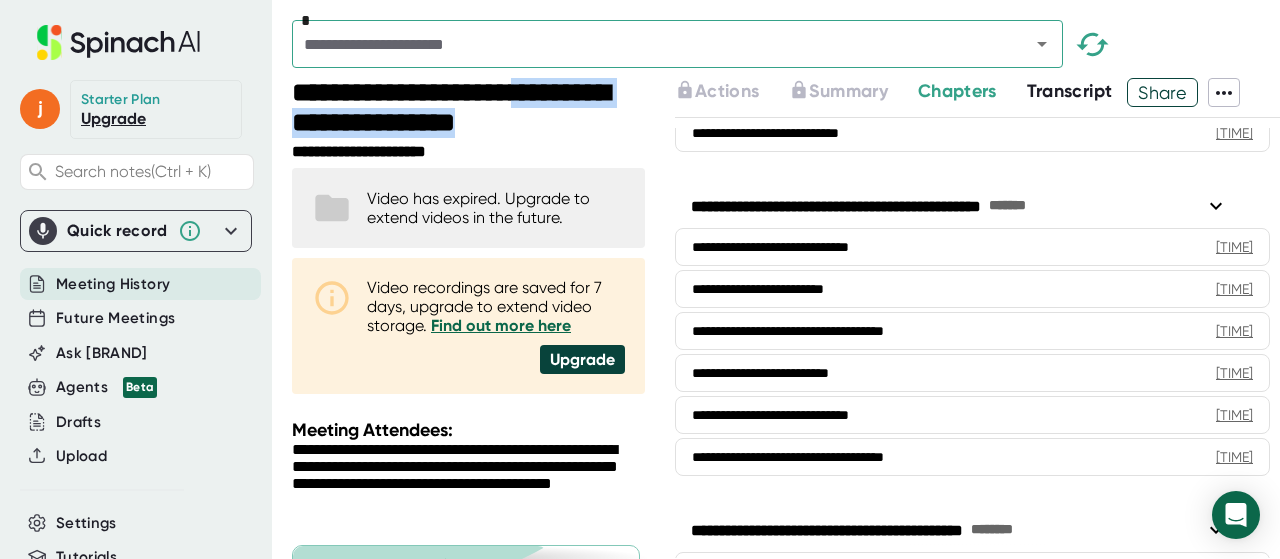 drag, startPoint x: 646, startPoint y: 140, endPoint x: 634, endPoint y: 97, distance: 44.64303 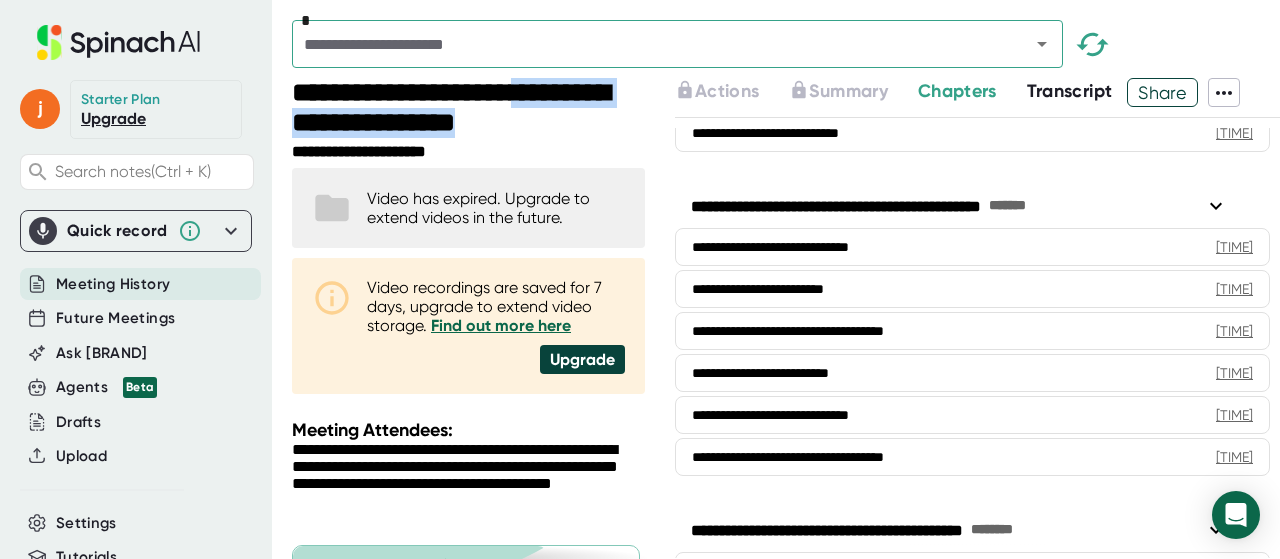 click on "**********" at bounding box center [786, 318] 